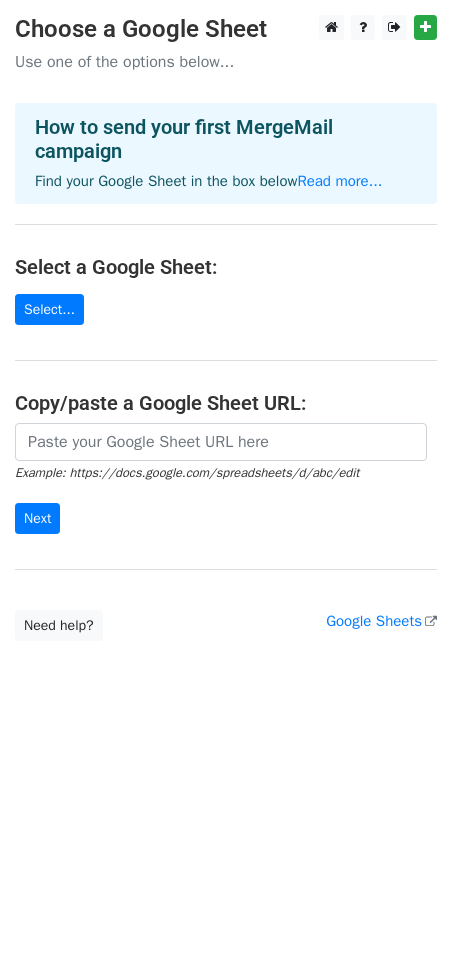 scroll, scrollTop: 0, scrollLeft: 0, axis: both 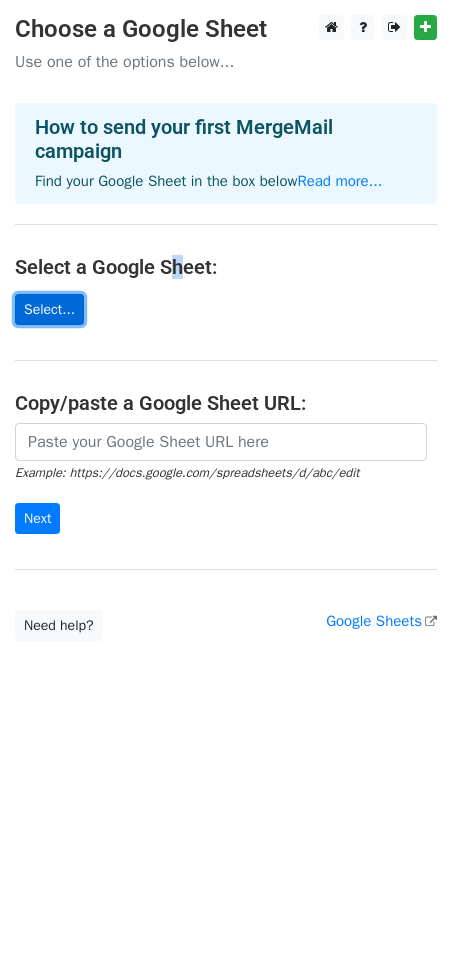 click on "Select..." at bounding box center [49, 309] 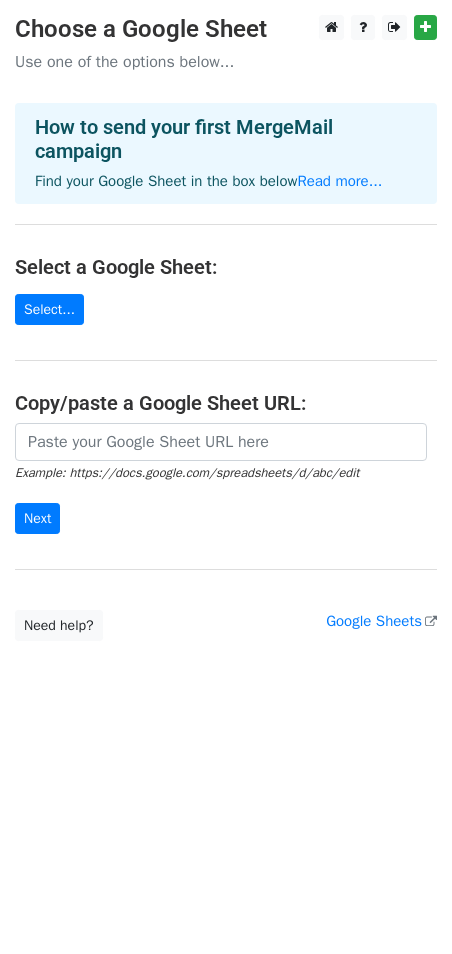click on "Choose a Google Sheet
Use one of the options below...
How to send your first MergeMail campaign
Find your Google Sheet in the box below  Read more...
Select a Google Sheet:
Select...
Copy/paste a Google Sheet URL:
Example:
https://docs.google.com/spreadsheets/d/abc/edit
Next
Google Sheets
Need help?
Help
×
Why do I need to copy/paste a Google Sheet URL?
Normally, MergeMail would show you a list of your Google Sheets to choose from, but because you didn't allow MergeMail access to your Google Drive, it cannot show you a list of your Google Sheets. You can read more about permissions in our  support pages .
If you'd like to see a list of your Google Sheets, you'll need to  sign out of MergeMail  and then sign back in and allow access to your Google Drive.
Are your recipients in a CSV or Excel file?
Import your CSV or Excel file into a Google Sheet  then try again.
Read our  ," at bounding box center [226, 328] 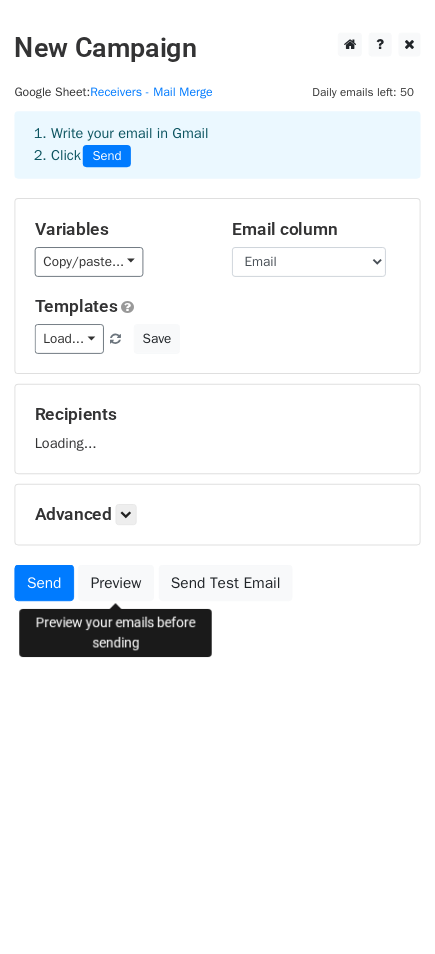 scroll, scrollTop: 0, scrollLeft: 0, axis: both 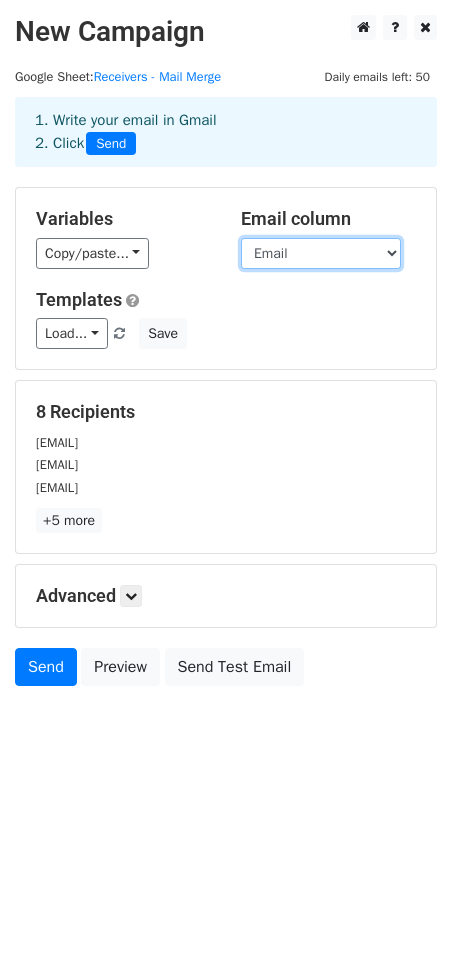 click on "Email
Name
Title
Date" at bounding box center (321, 253) 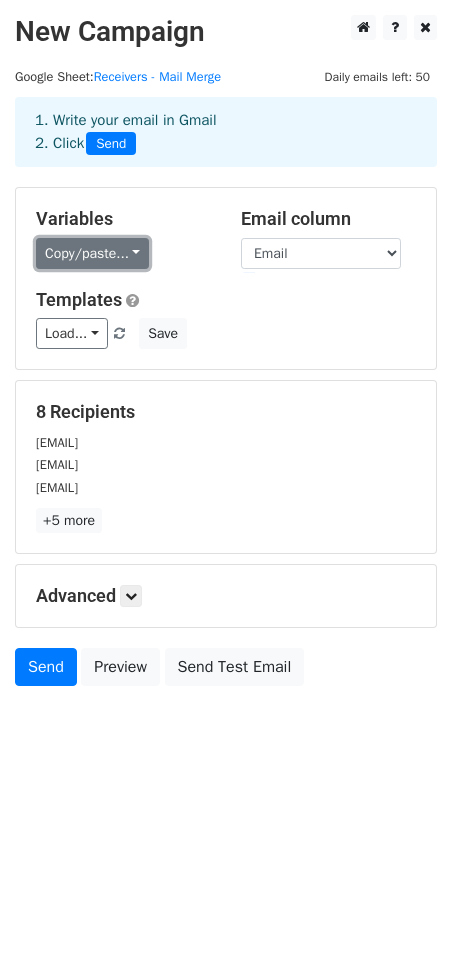 click on "Copy/paste..." at bounding box center [92, 253] 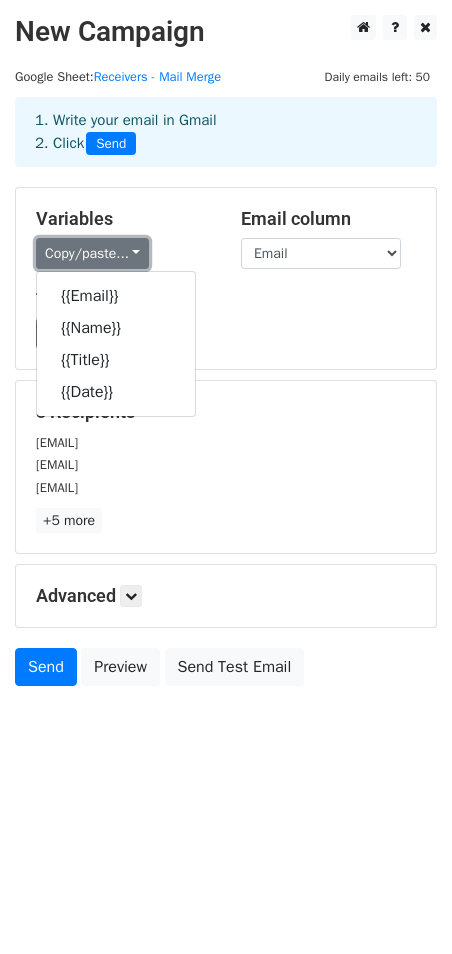 click on "Copy/paste..." at bounding box center [92, 253] 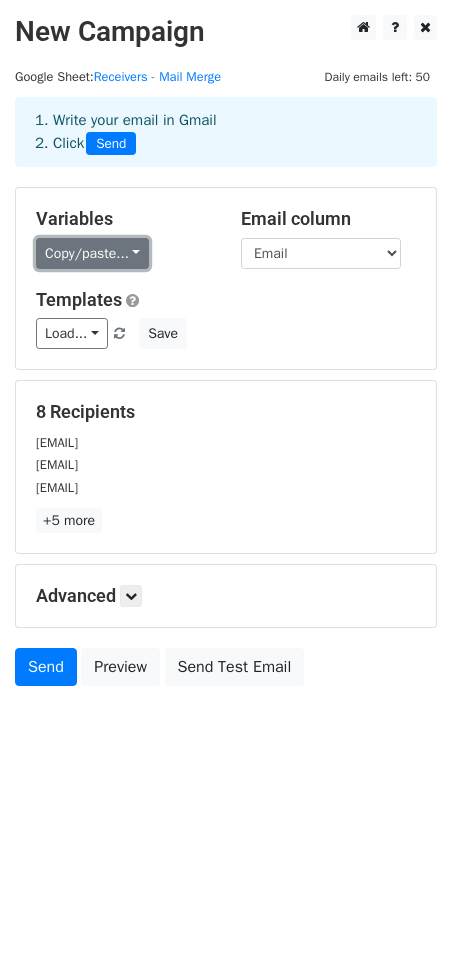 click on "Copy/paste..." at bounding box center (92, 253) 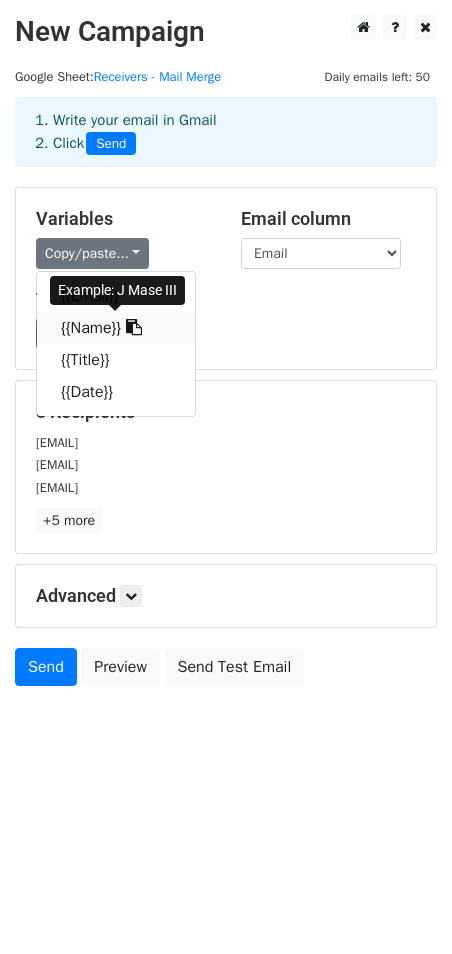 click on "{{Name}}" at bounding box center [116, 328] 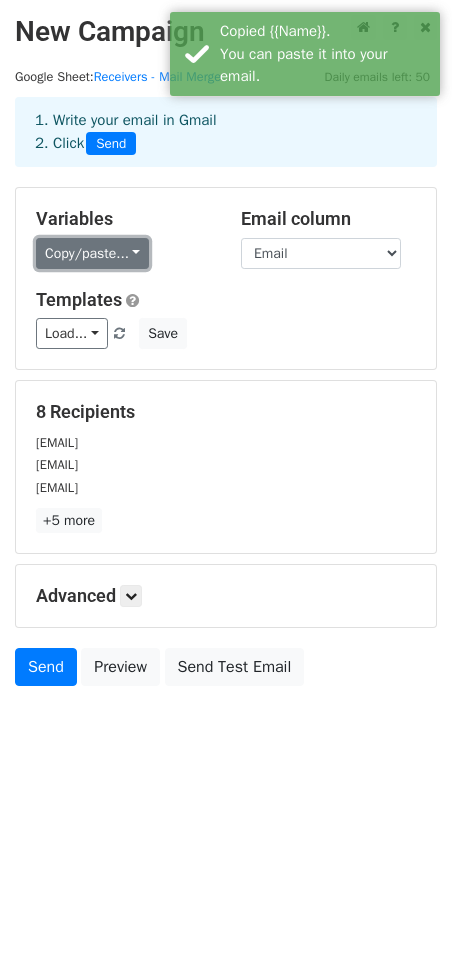 click on "Copy/paste..." at bounding box center [92, 253] 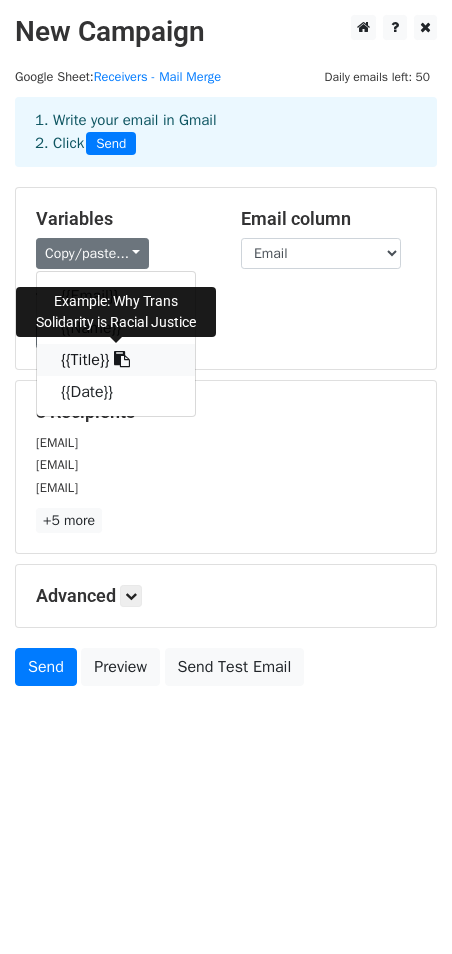 click on "{{Title}}" at bounding box center (116, 360) 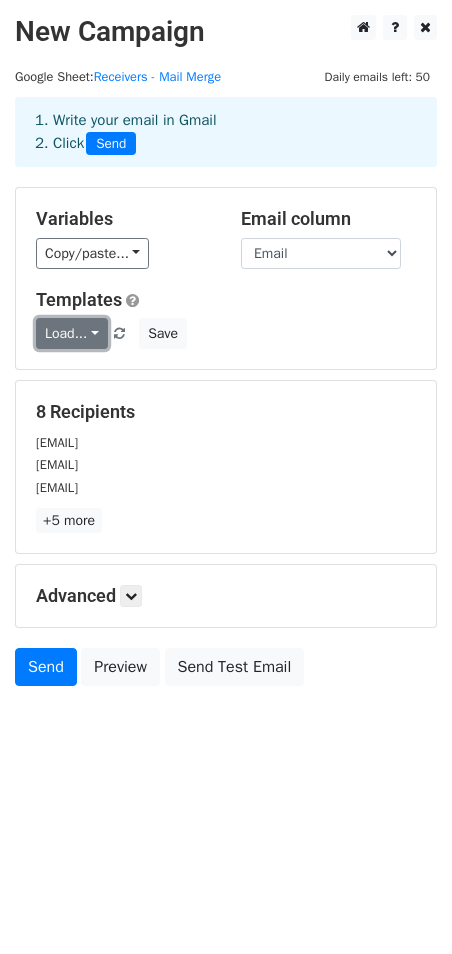 click on "Load..." at bounding box center (72, 333) 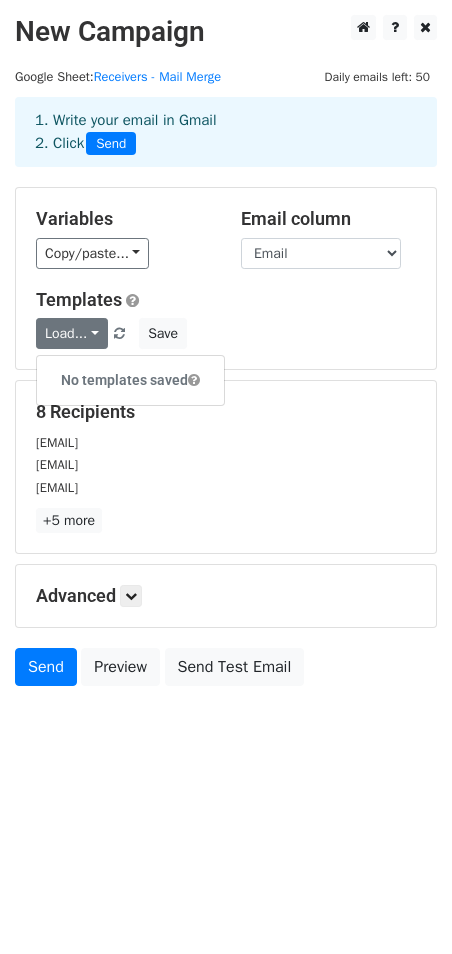 click on "Templates" at bounding box center (226, 300) 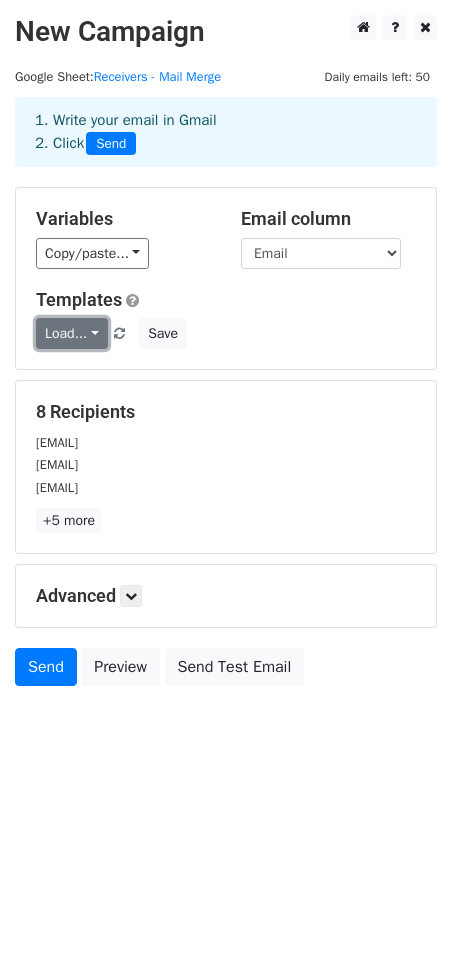 click on "Load..." at bounding box center [72, 333] 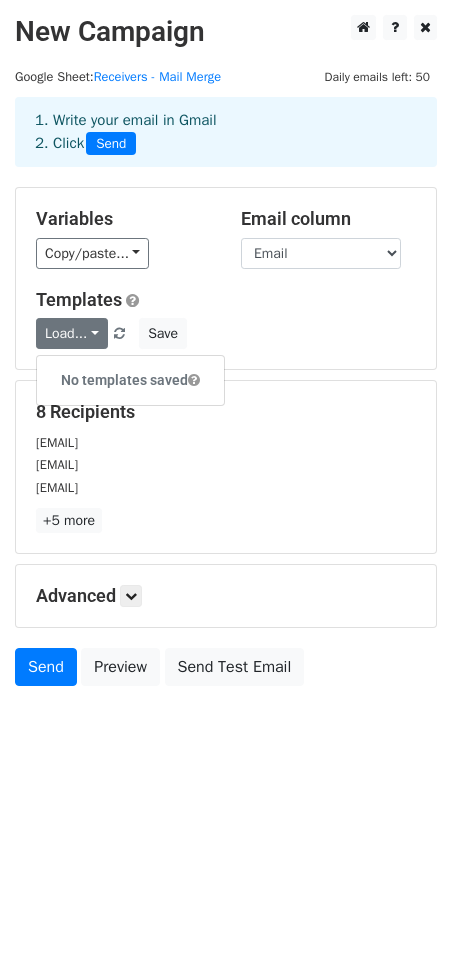 click on "Templates" at bounding box center (226, 300) 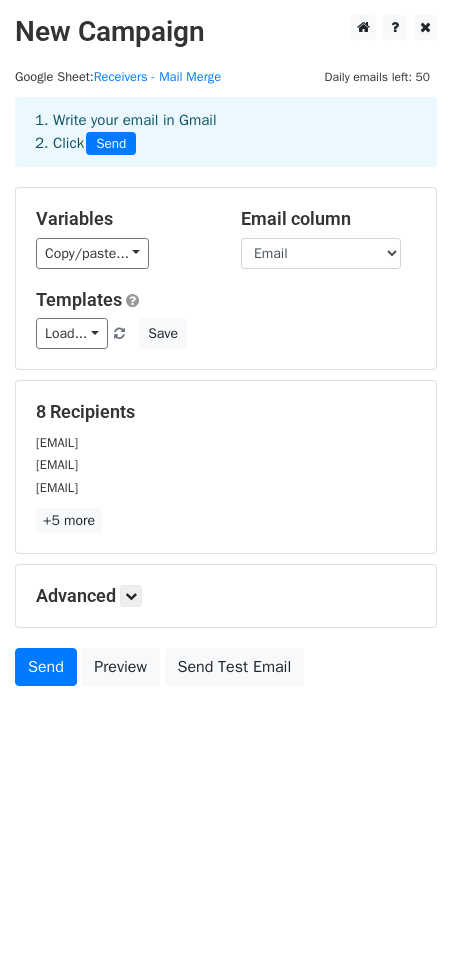 click on "Advanced" at bounding box center [226, 596] 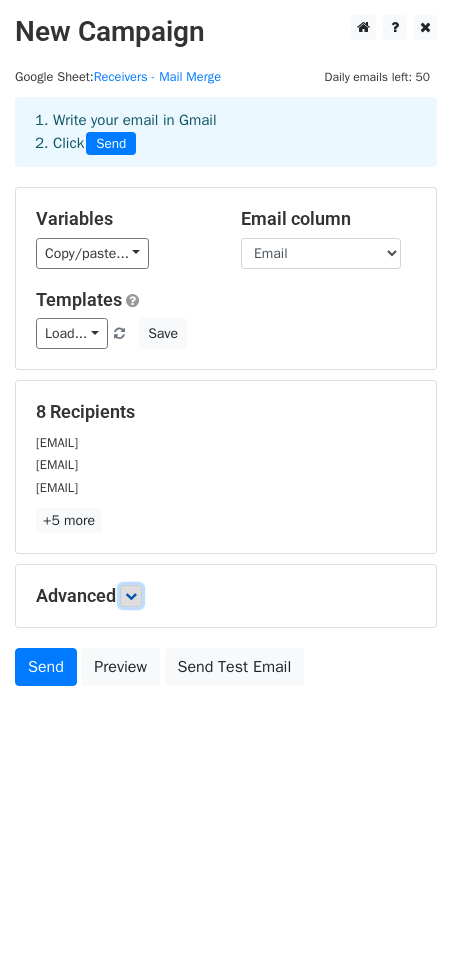 click at bounding box center [131, 596] 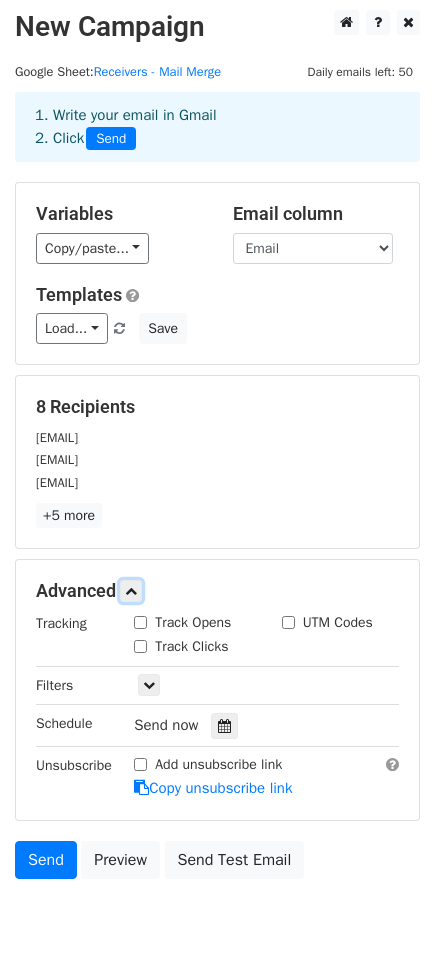 scroll, scrollTop: 101, scrollLeft: 0, axis: vertical 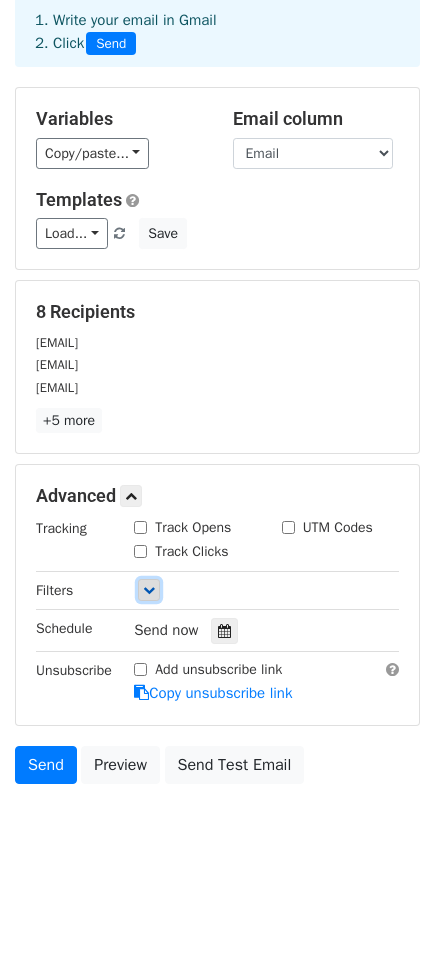 click at bounding box center (149, 590) 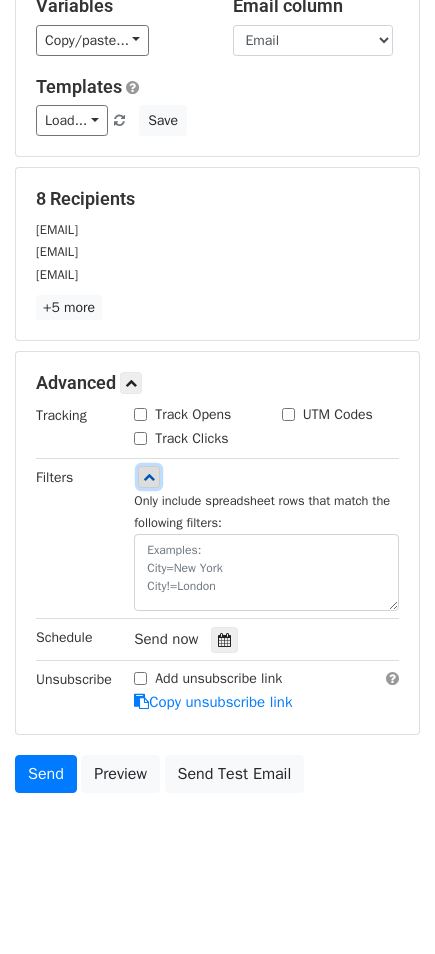 scroll, scrollTop: 222, scrollLeft: 0, axis: vertical 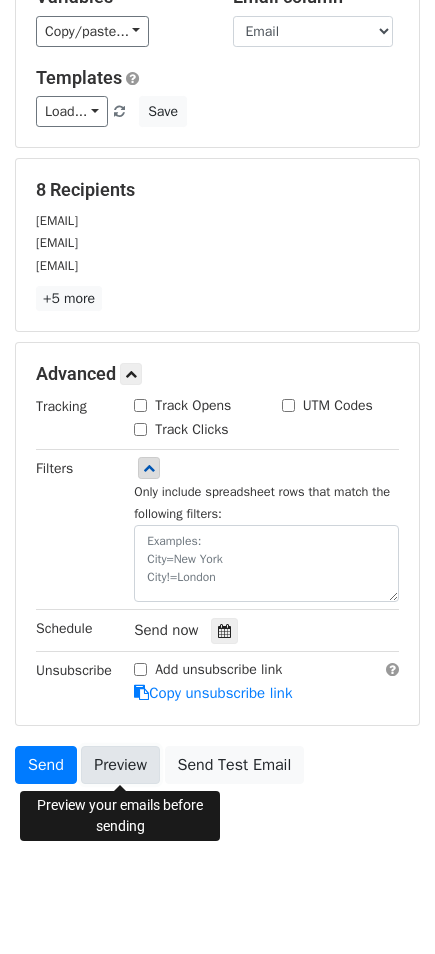 click on "Preview" at bounding box center [120, 765] 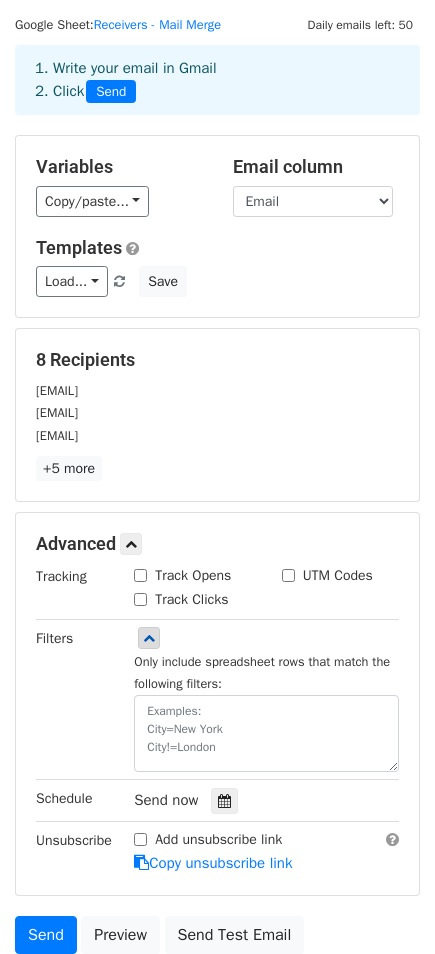 scroll, scrollTop: 0, scrollLeft: 0, axis: both 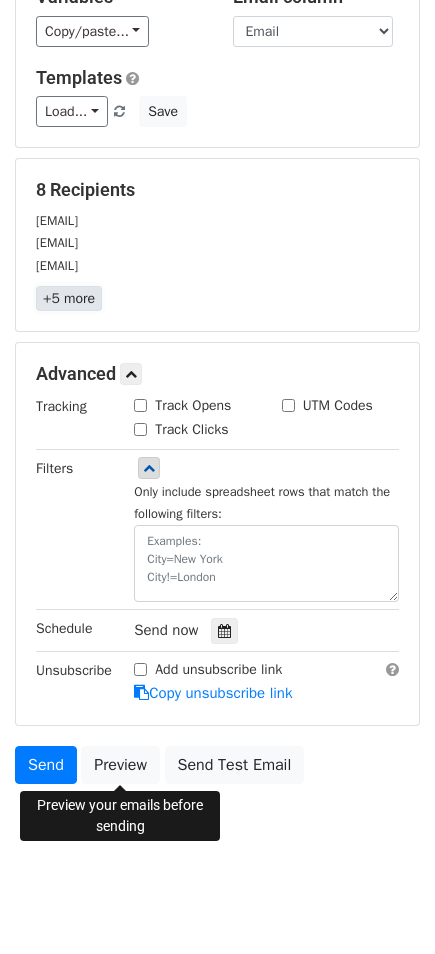 click on "+5 more" at bounding box center (69, 298) 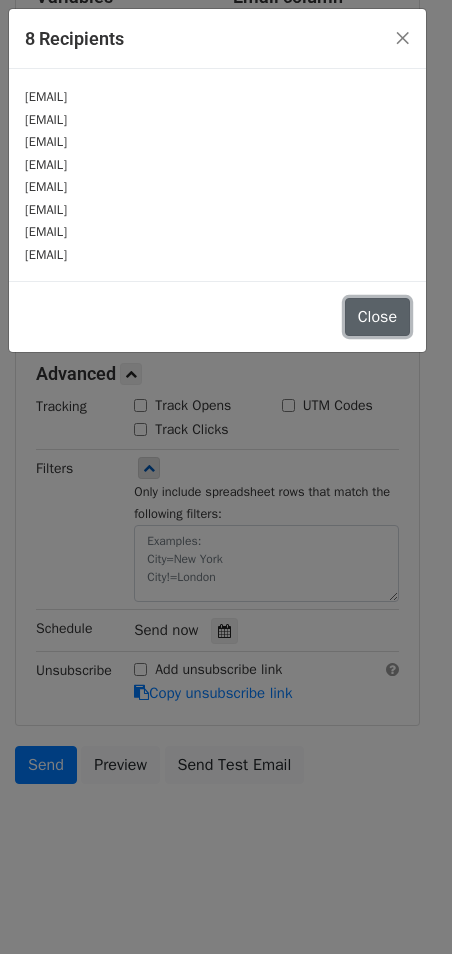 click on "Close" at bounding box center [377, 317] 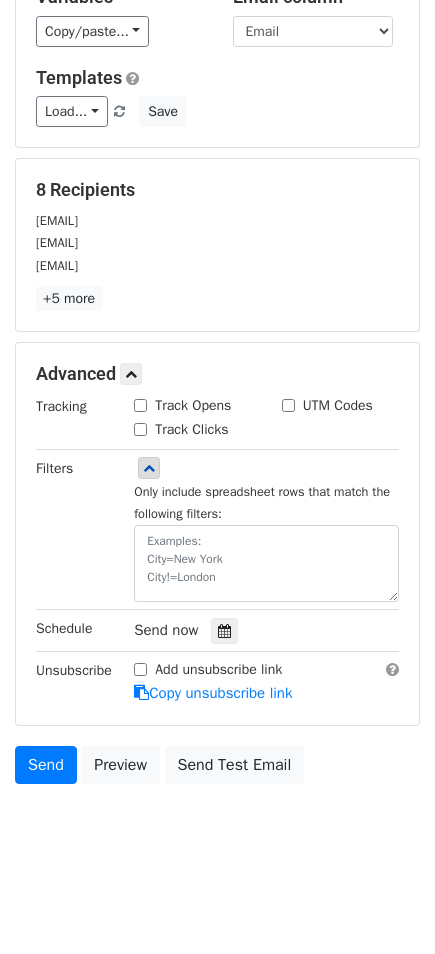 click on "luca.poxon@gmail.com" at bounding box center [217, 242] 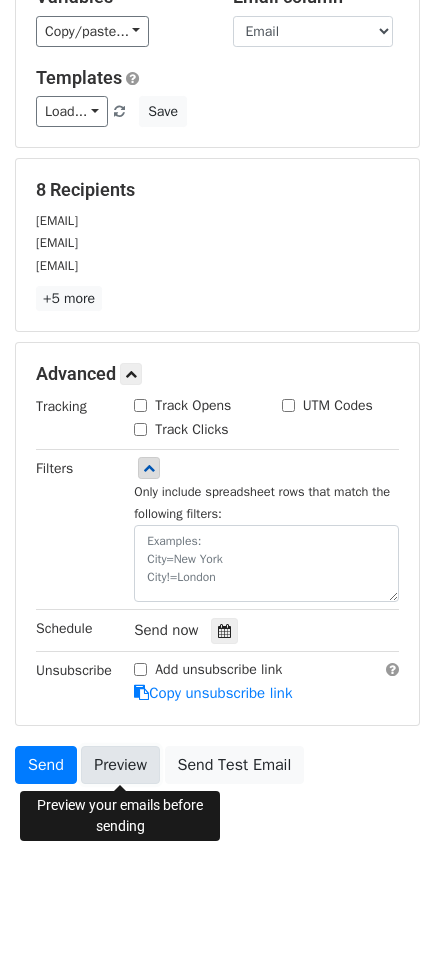 click on "Preview" at bounding box center [120, 765] 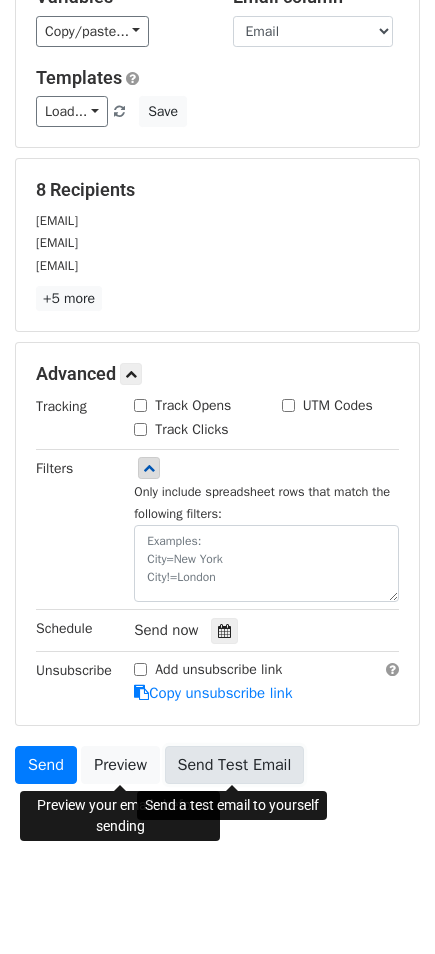 click on "Send Test Email" at bounding box center (235, 765) 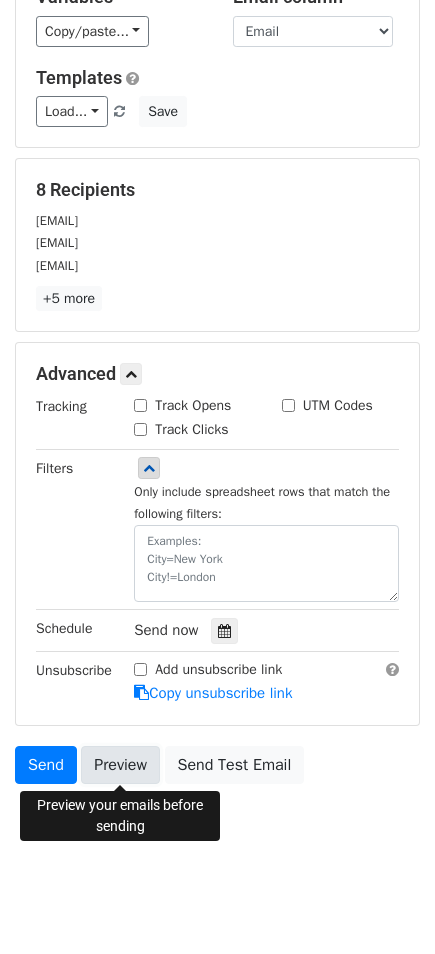 click on "Preview" at bounding box center [120, 765] 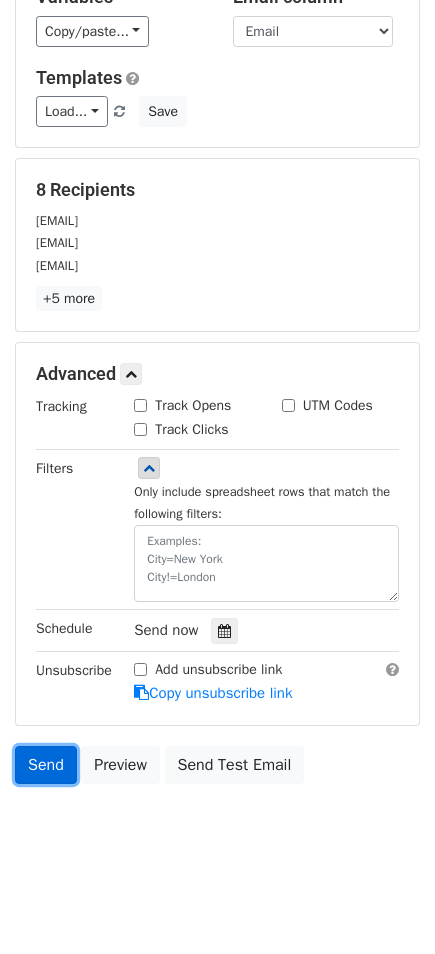 click on "Send" at bounding box center [46, 765] 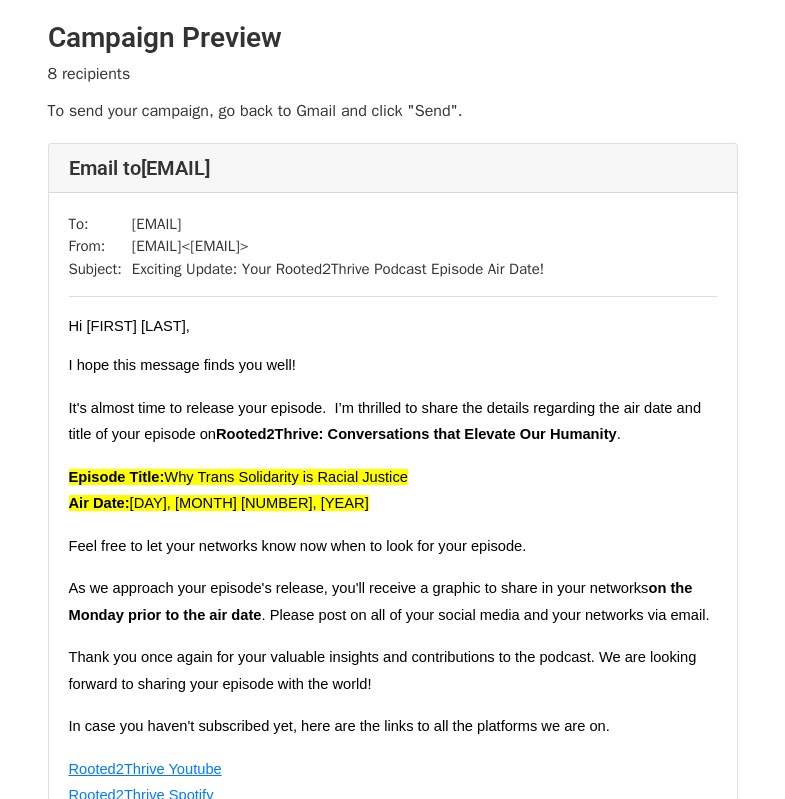 scroll, scrollTop: 0, scrollLeft: 0, axis: both 